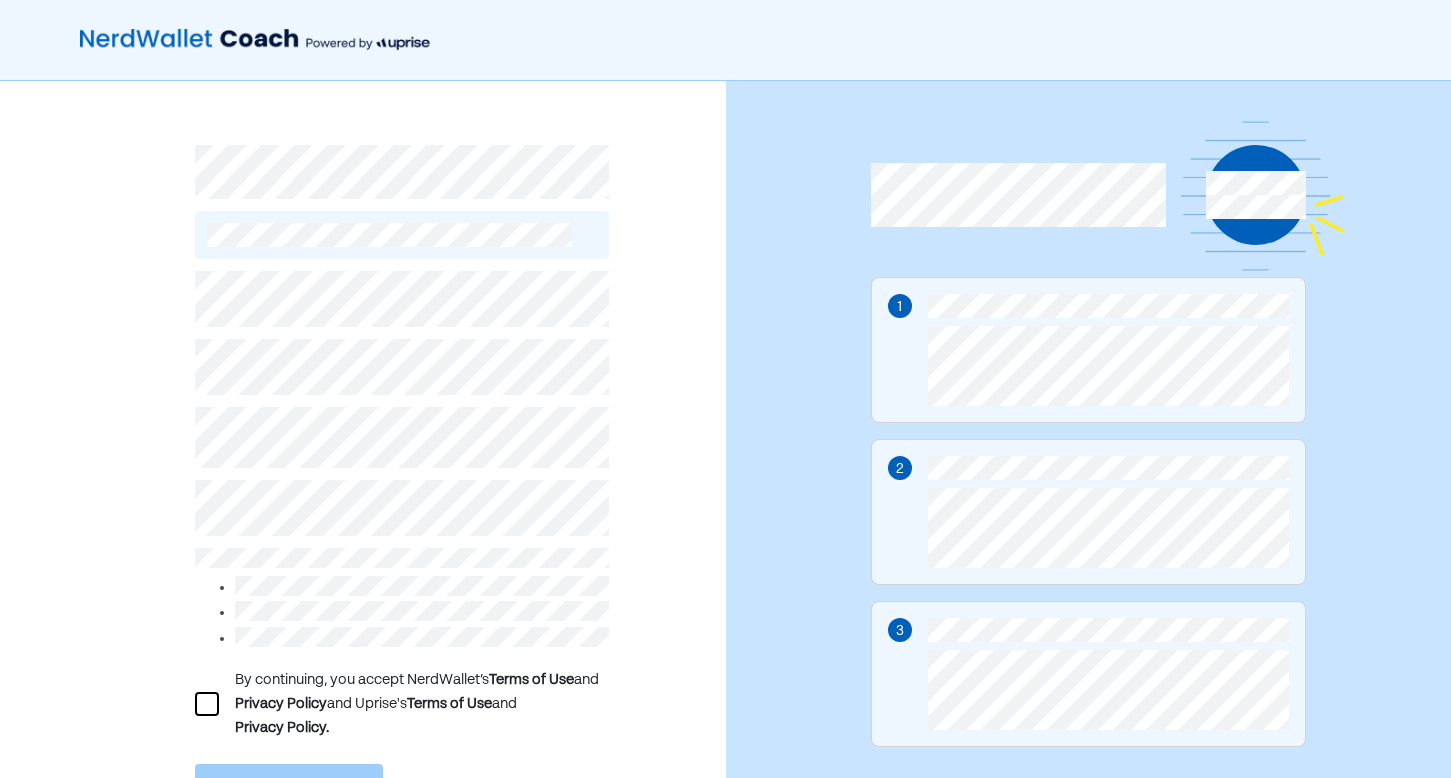 scroll, scrollTop: 0, scrollLeft: 0, axis: both 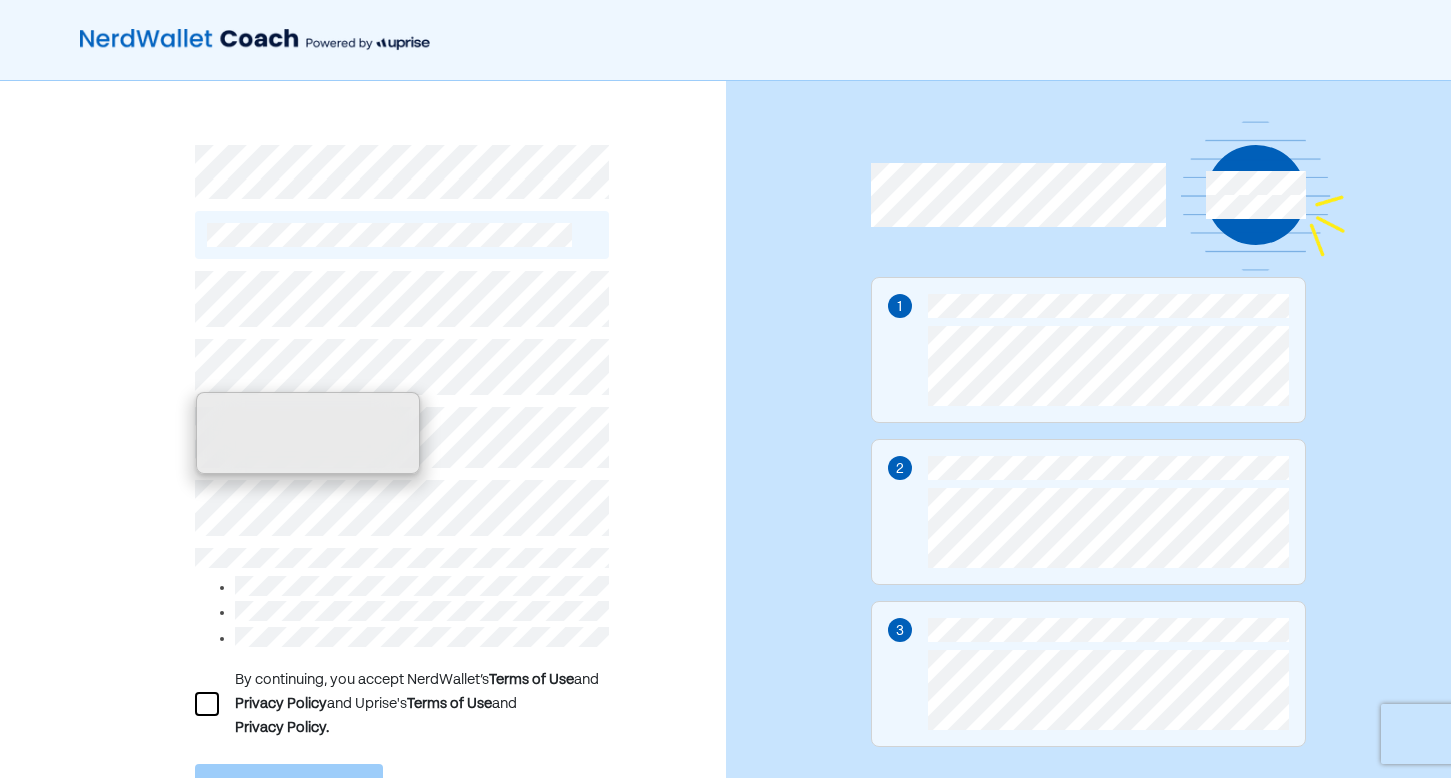 click on "By continuing, you accept NerdWallet’s Terms of Use and Privacy Policy and Uprise's Terms of Use and Privacy Policy. Create account Already have an account? Log in" at bounding box center [402, 570] 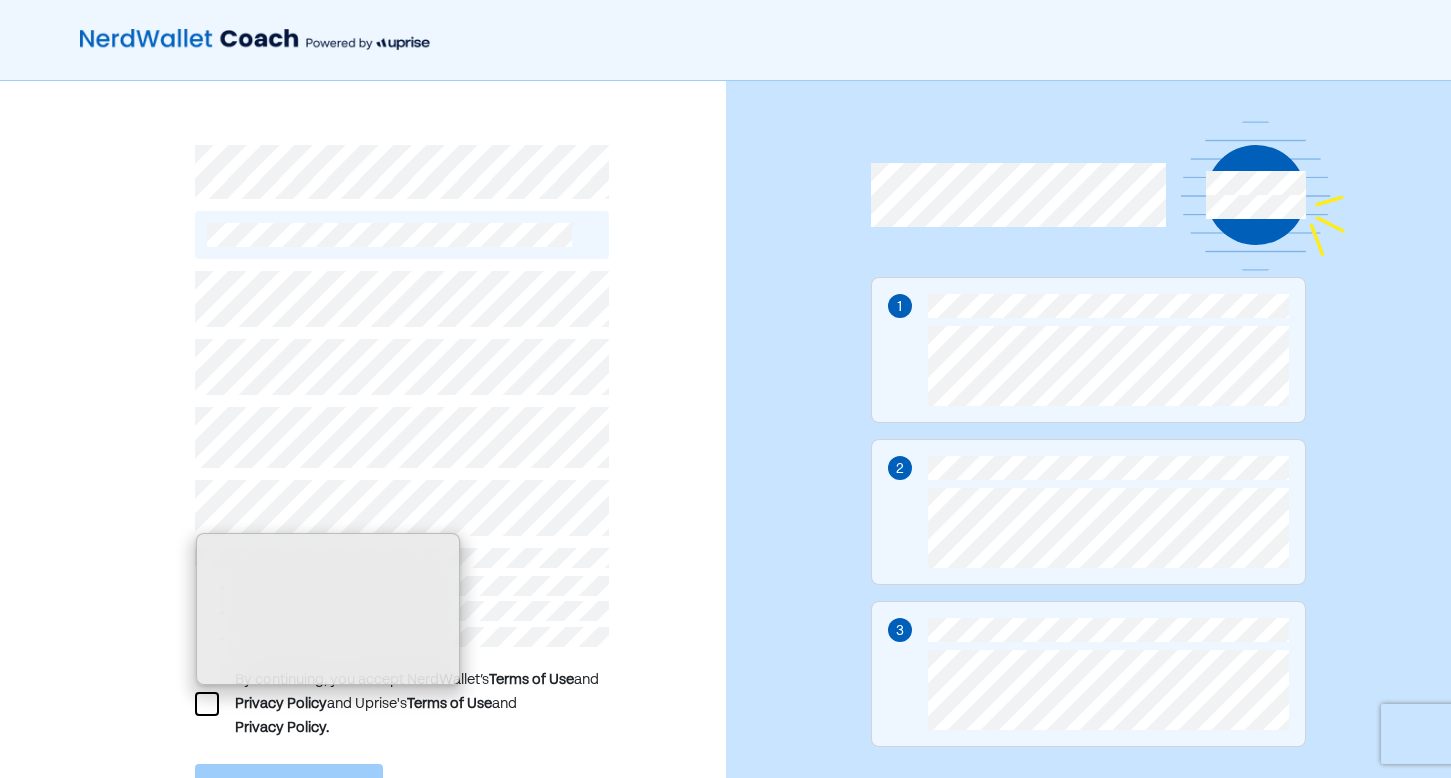 click on "By continuing, you accept NerdWallet’s Terms of Use and Privacy Policy and Uprise's Terms of Use and Privacy Policy. Create account Already have an account? Log in" at bounding box center [363, 498] 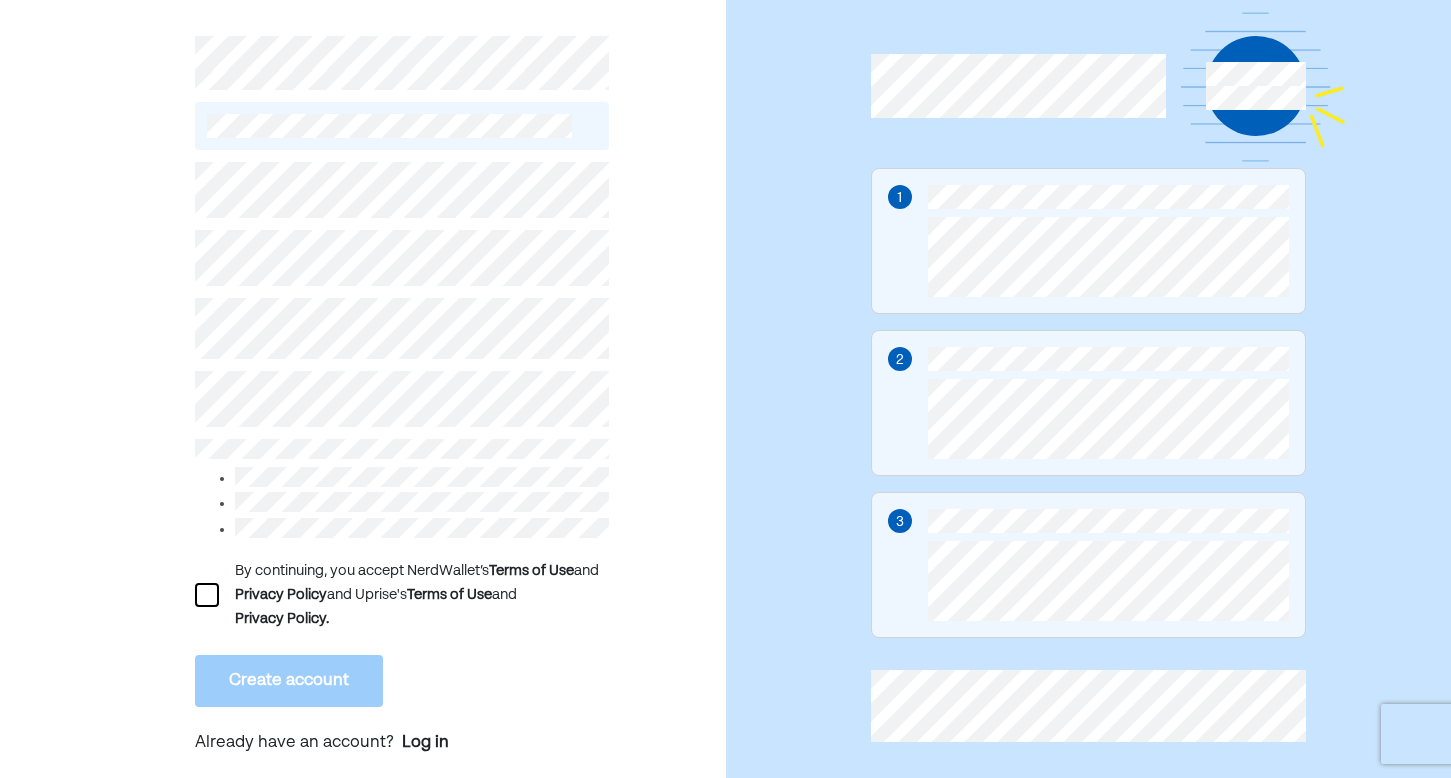 scroll, scrollTop: 137, scrollLeft: 0, axis: vertical 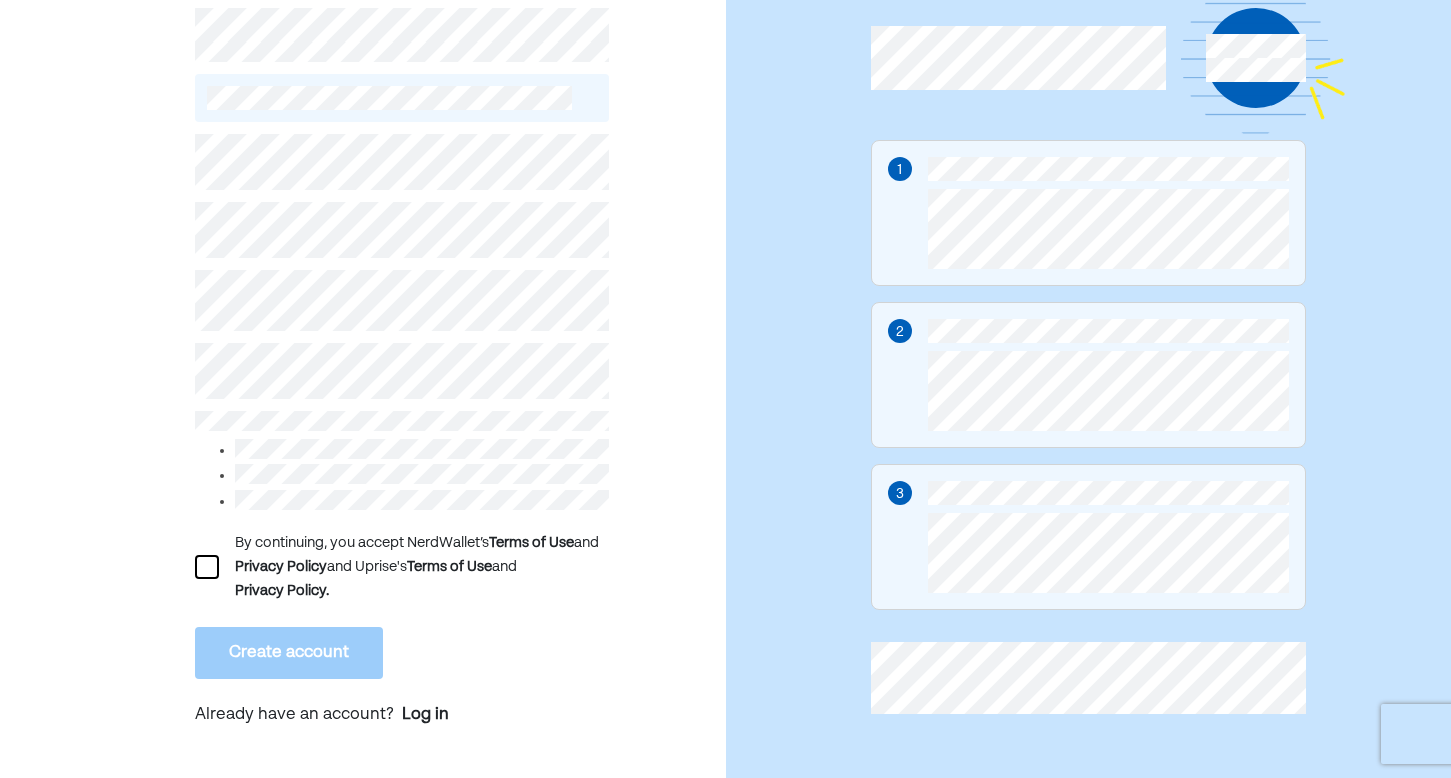 click at bounding box center (207, 567) 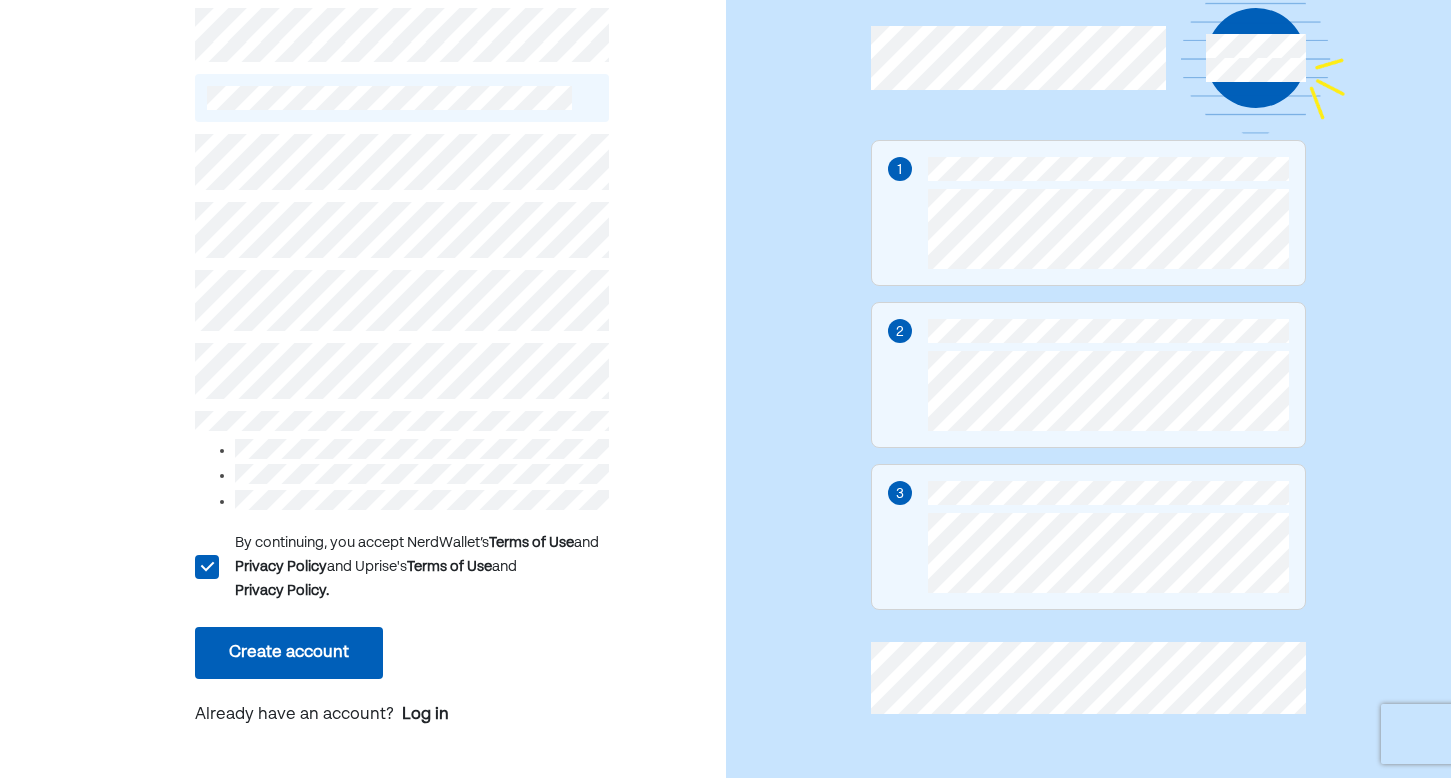 click on "Create account" at bounding box center (289, 653) 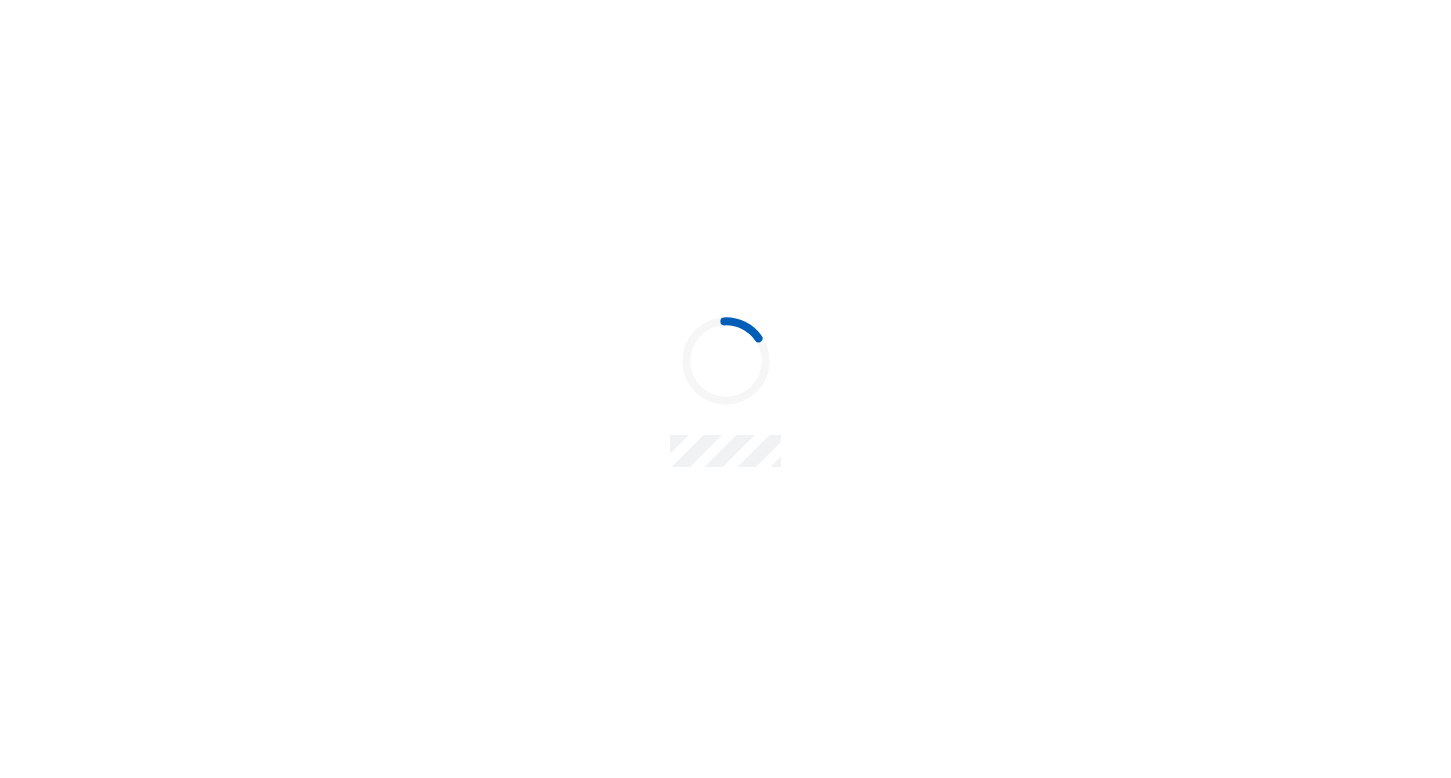 scroll, scrollTop: 0, scrollLeft: 0, axis: both 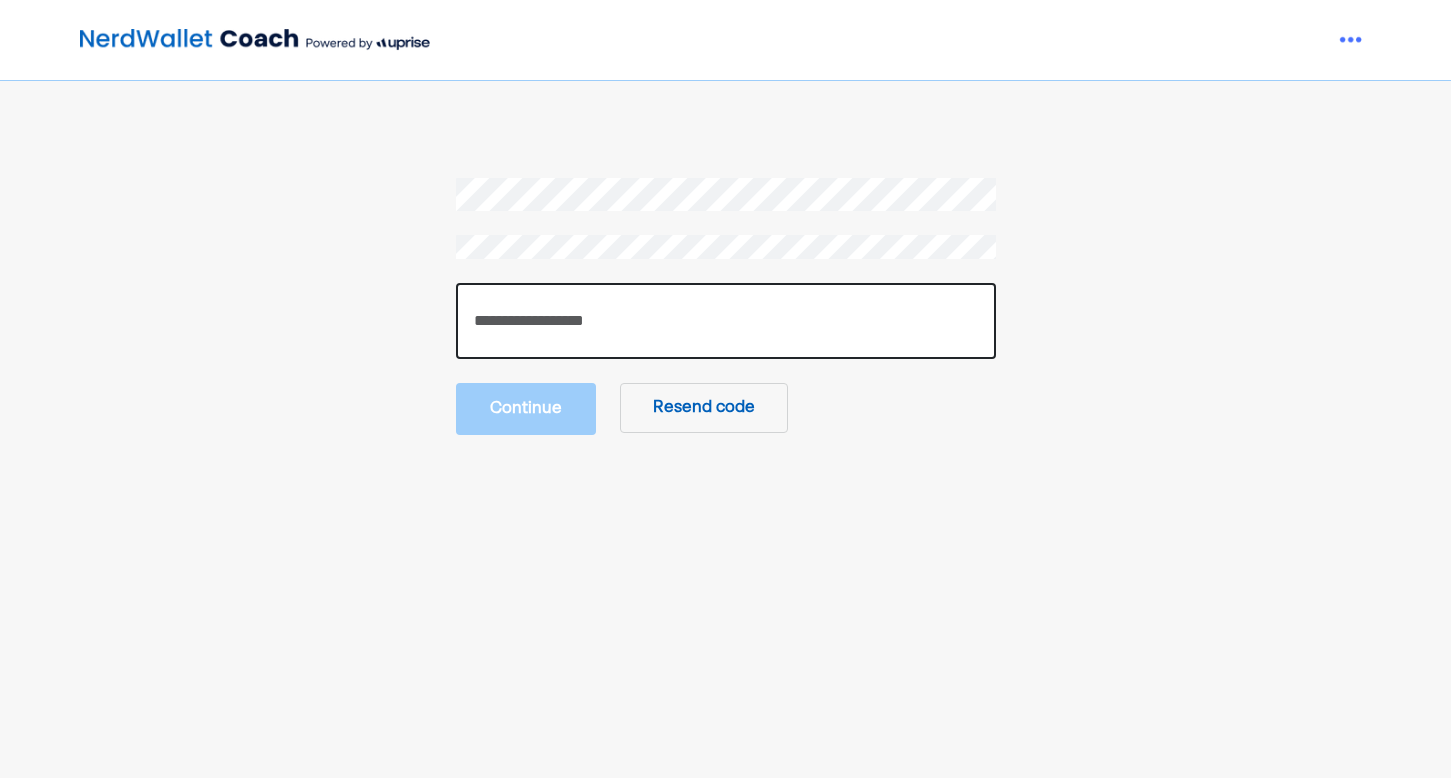 click at bounding box center [726, 321] 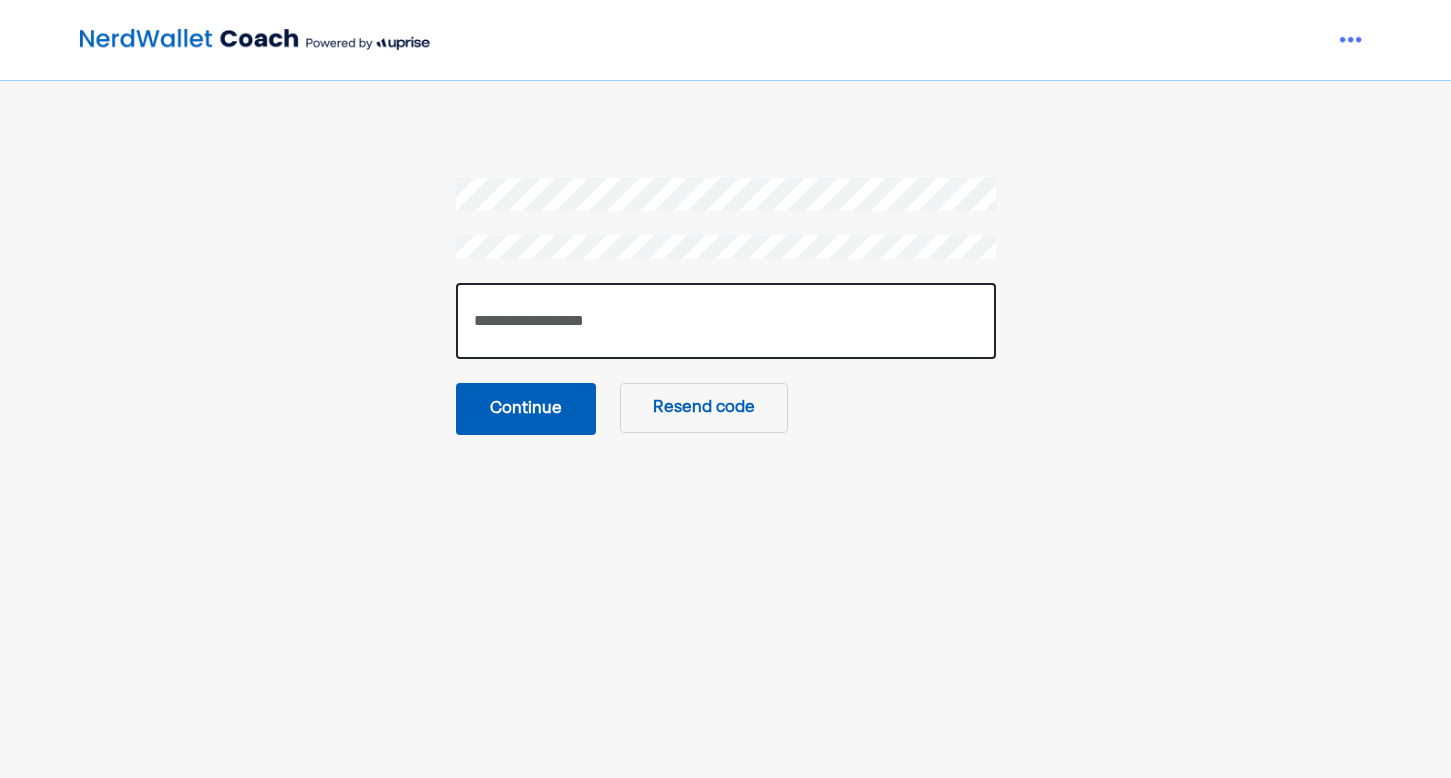 type on "******" 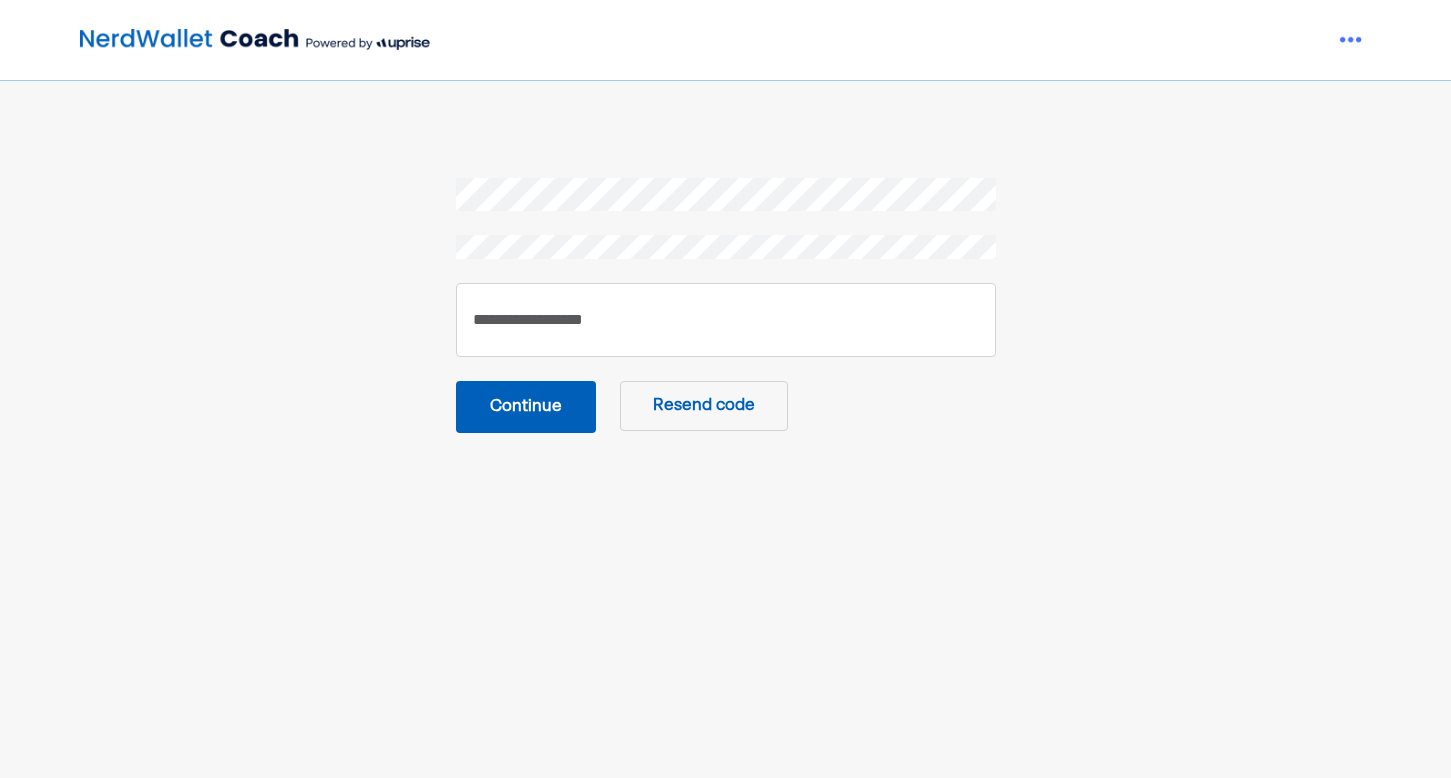 click on "Continue" at bounding box center (526, 407) 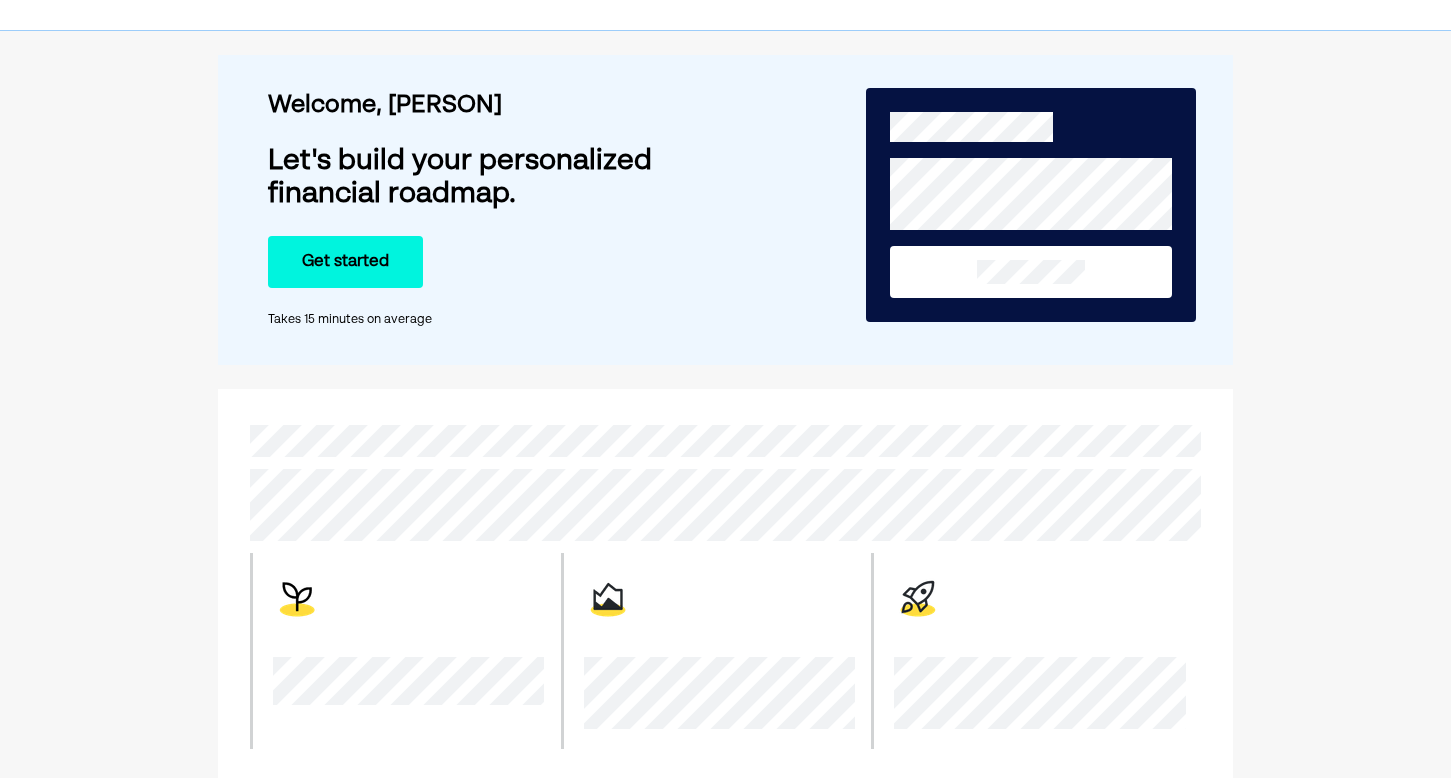 scroll, scrollTop: 59, scrollLeft: 0, axis: vertical 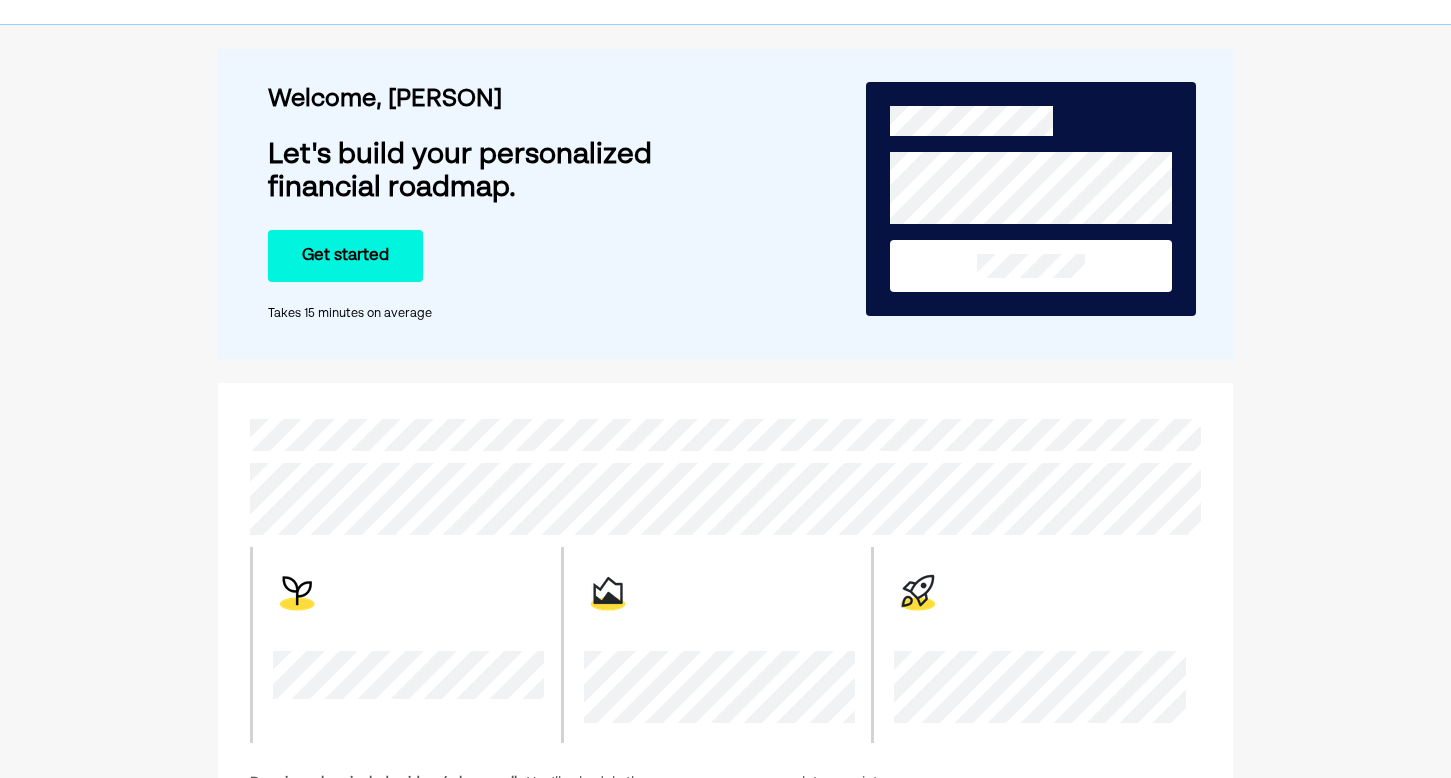 click on "Get started" at bounding box center [345, 256] 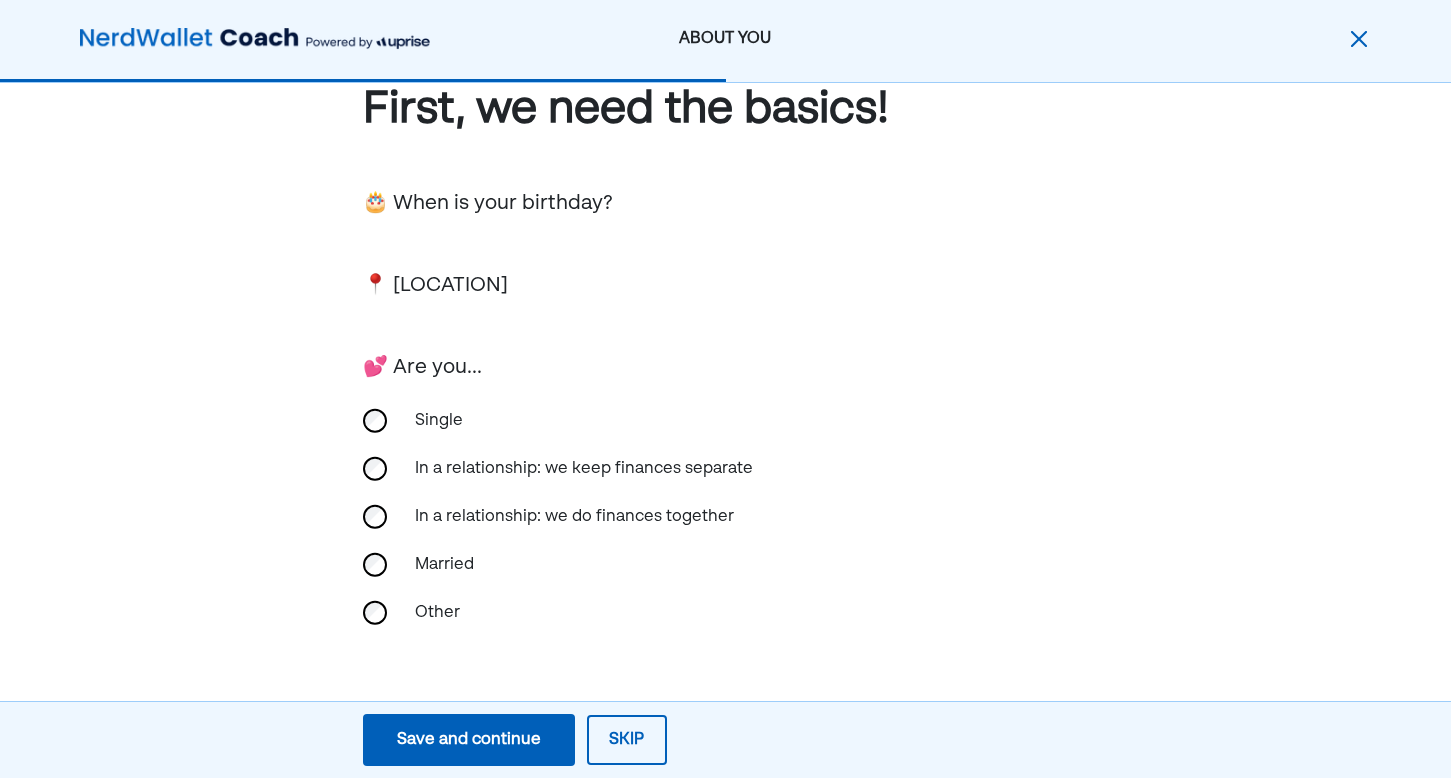 scroll, scrollTop: 0, scrollLeft: 0, axis: both 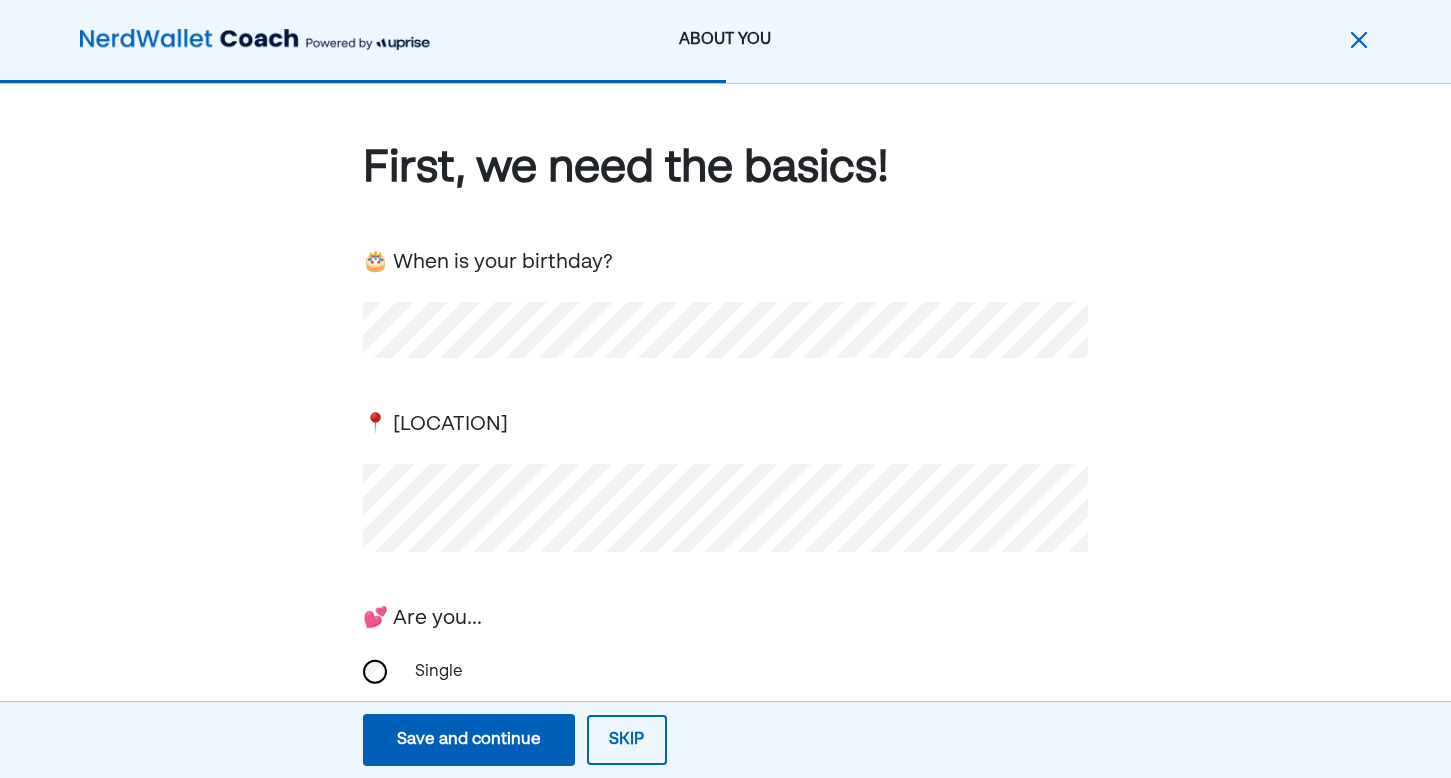 click on "First, we need the basics! 🎂 [DATE] 📍 [LOCATION] 💕 Are you... Single In a relationship: we keep finances separate In a relationship: we do finances together Married Other 🐣 Any kids? Yes No" at bounding box center [725, 652] 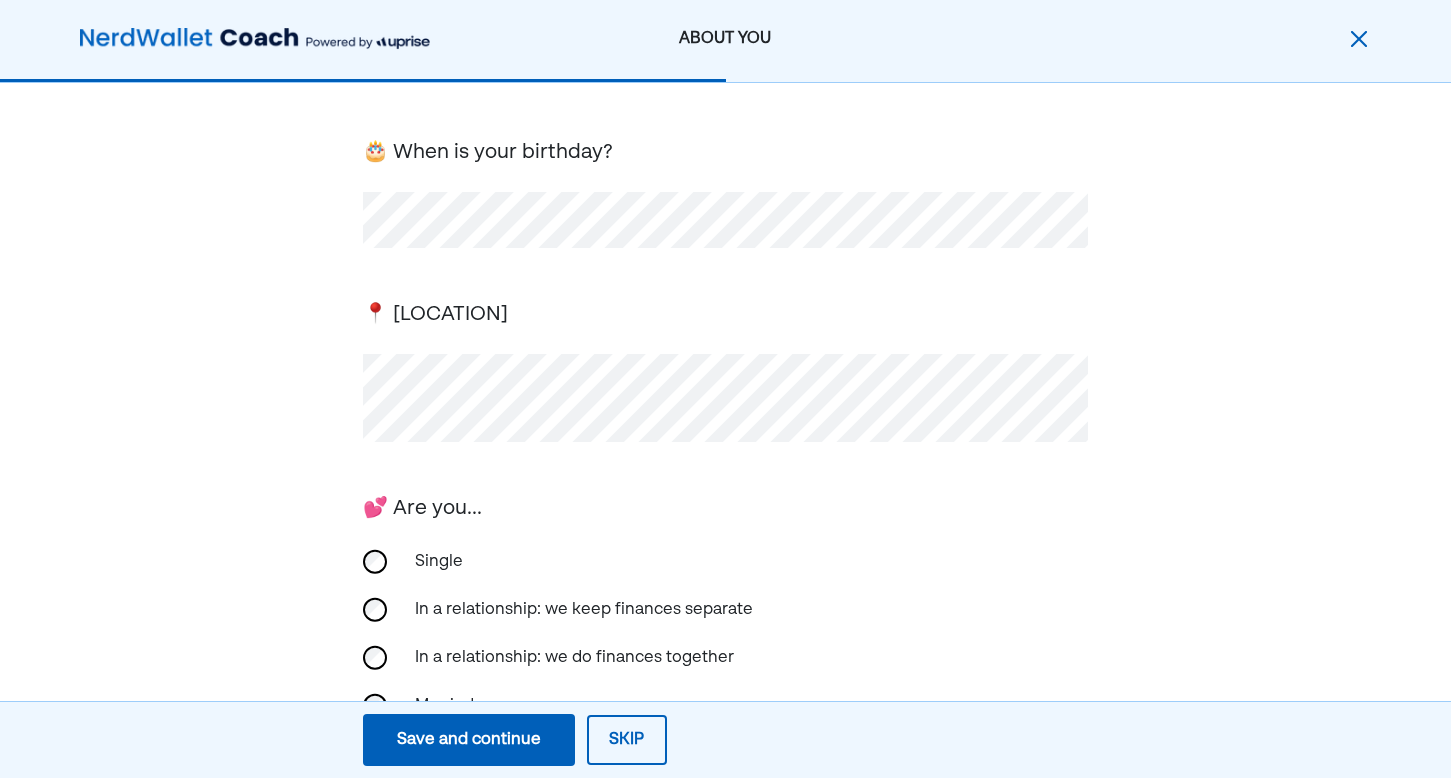 scroll, scrollTop: 178, scrollLeft: 0, axis: vertical 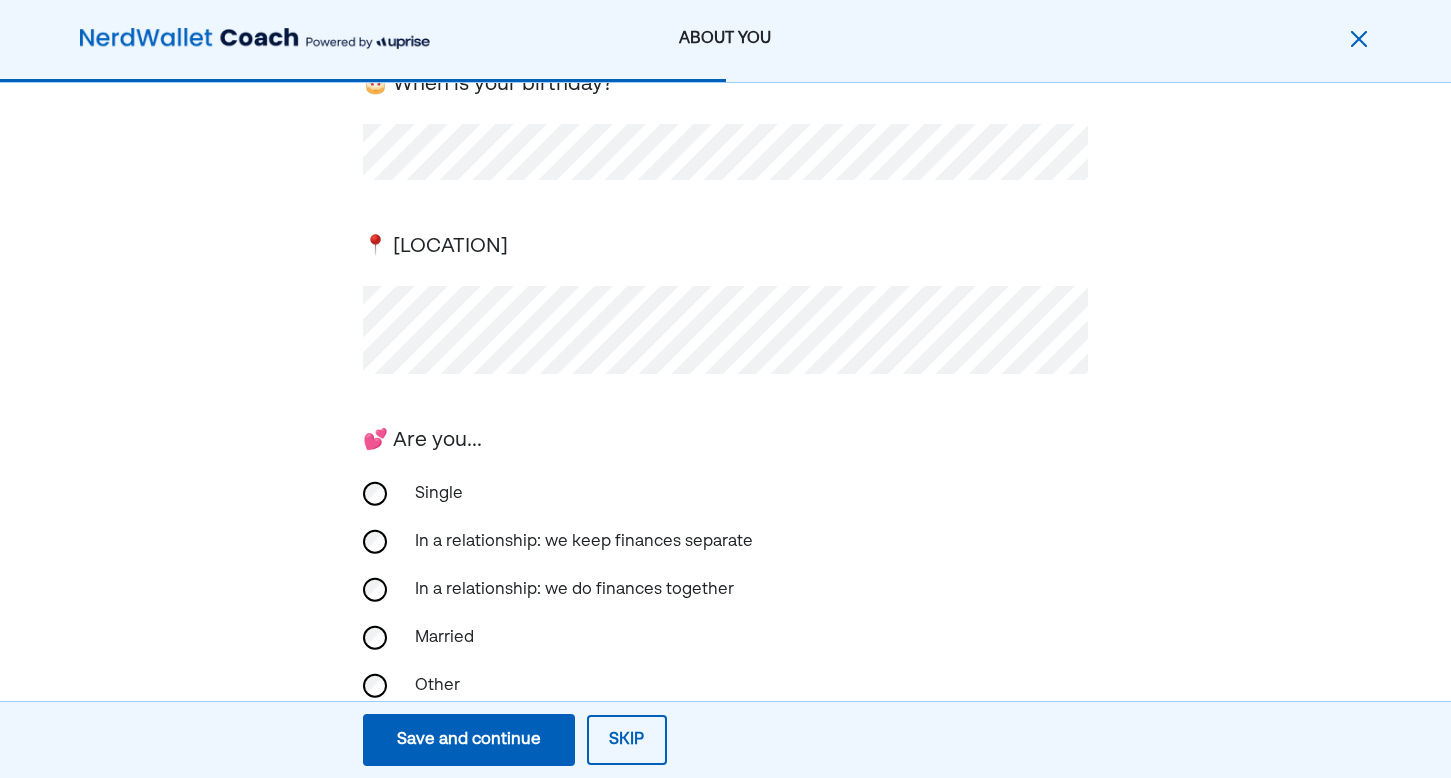 click on "Single" at bounding box center [726, 494] 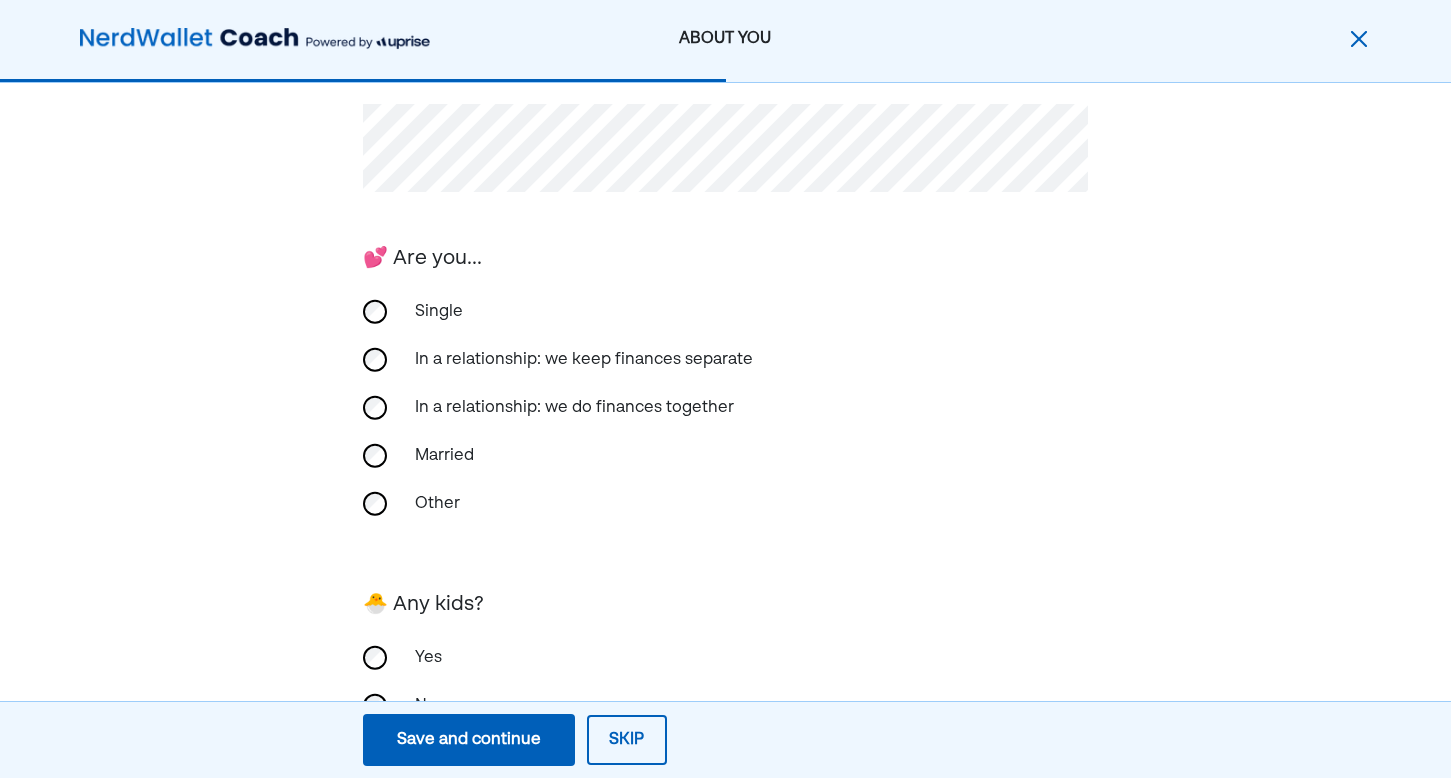 scroll, scrollTop: 442, scrollLeft: 0, axis: vertical 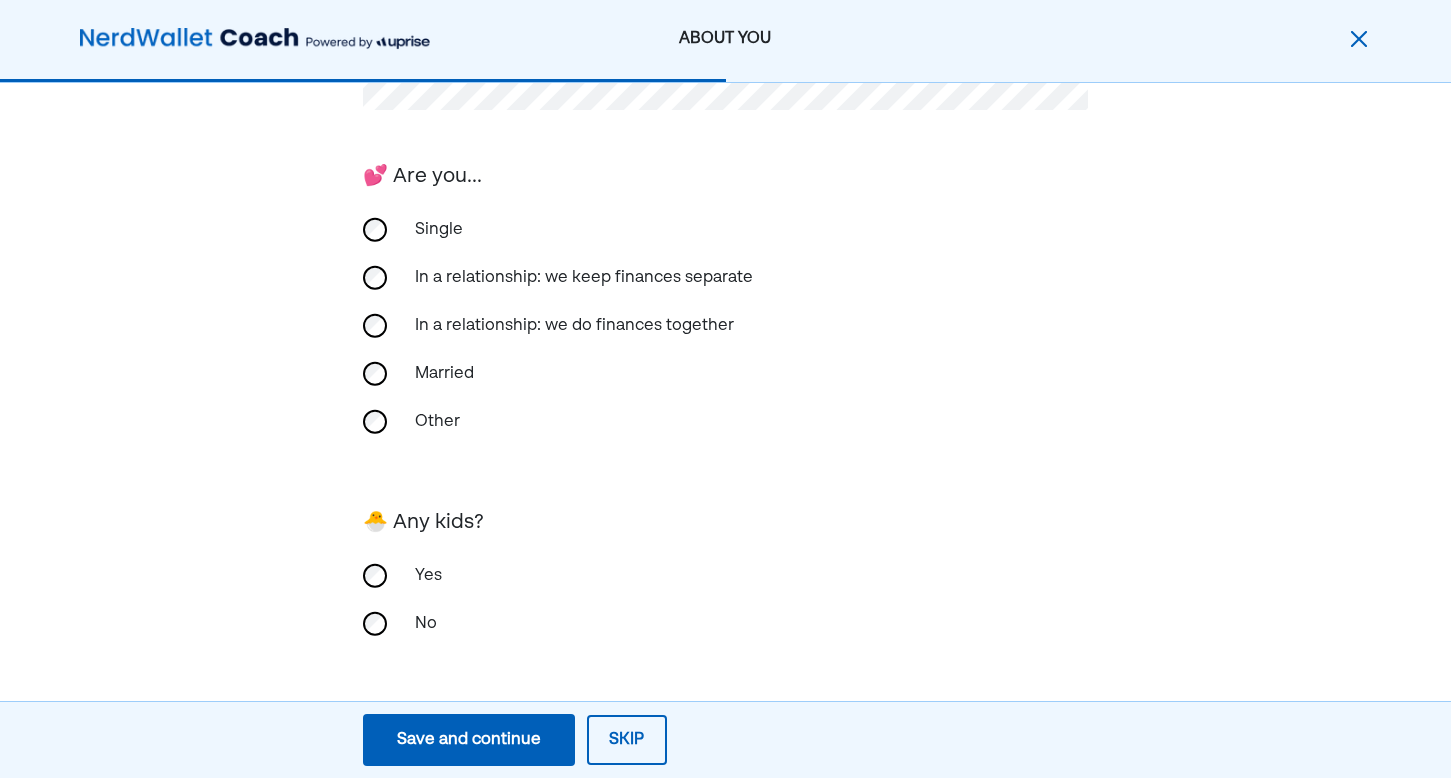 click on "No" at bounding box center [726, 624] 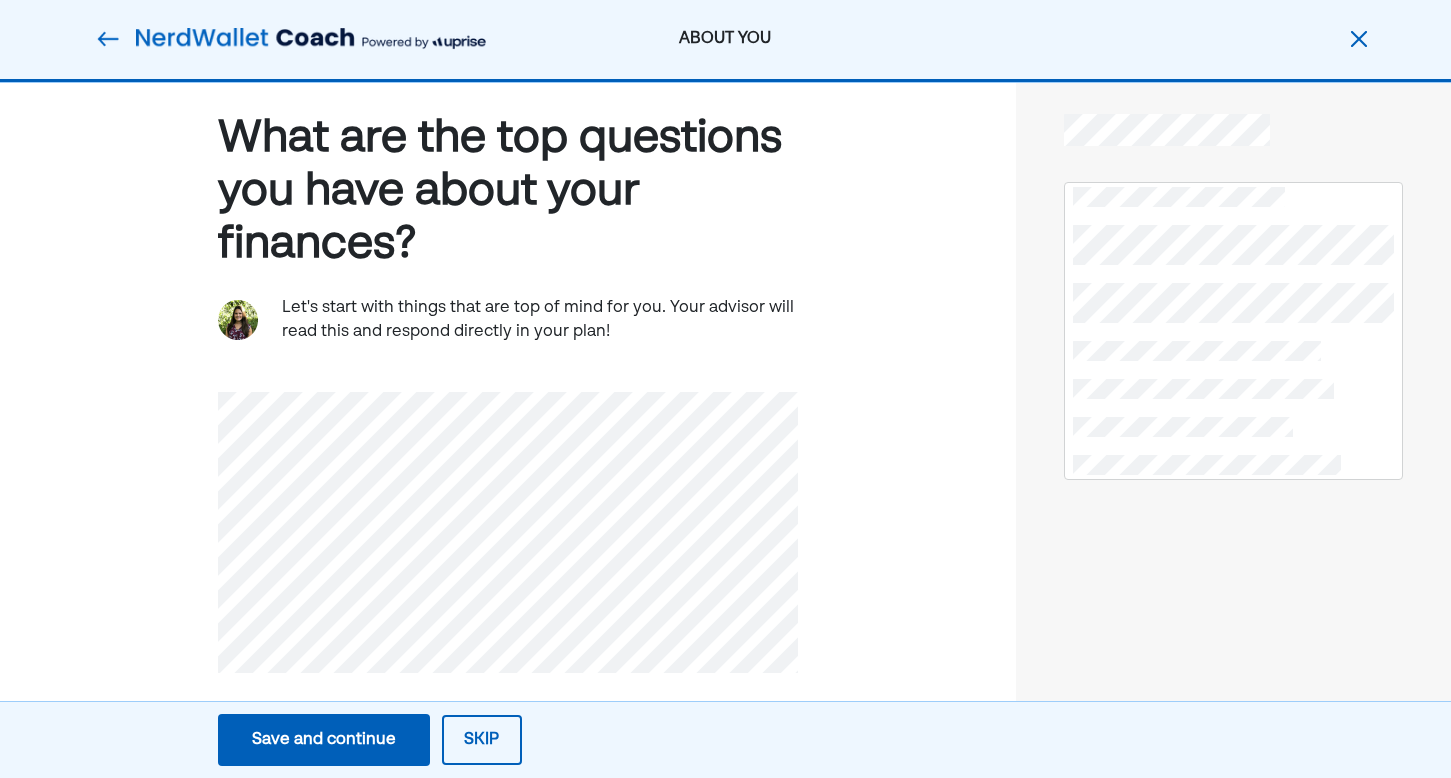 scroll, scrollTop: 45, scrollLeft: 0, axis: vertical 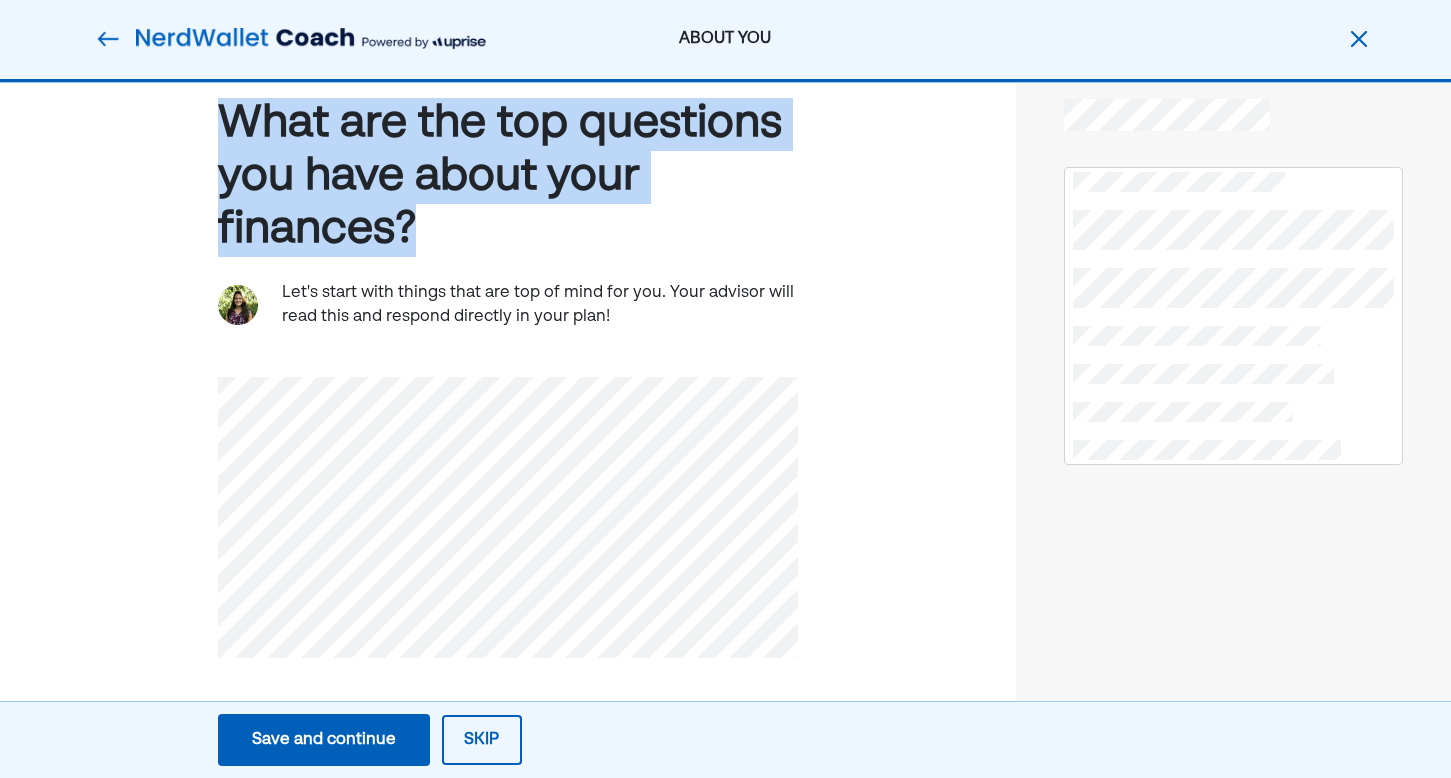 drag, startPoint x: 456, startPoint y: 244, endPoint x: 187, endPoint y: 83, distance: 313.4996 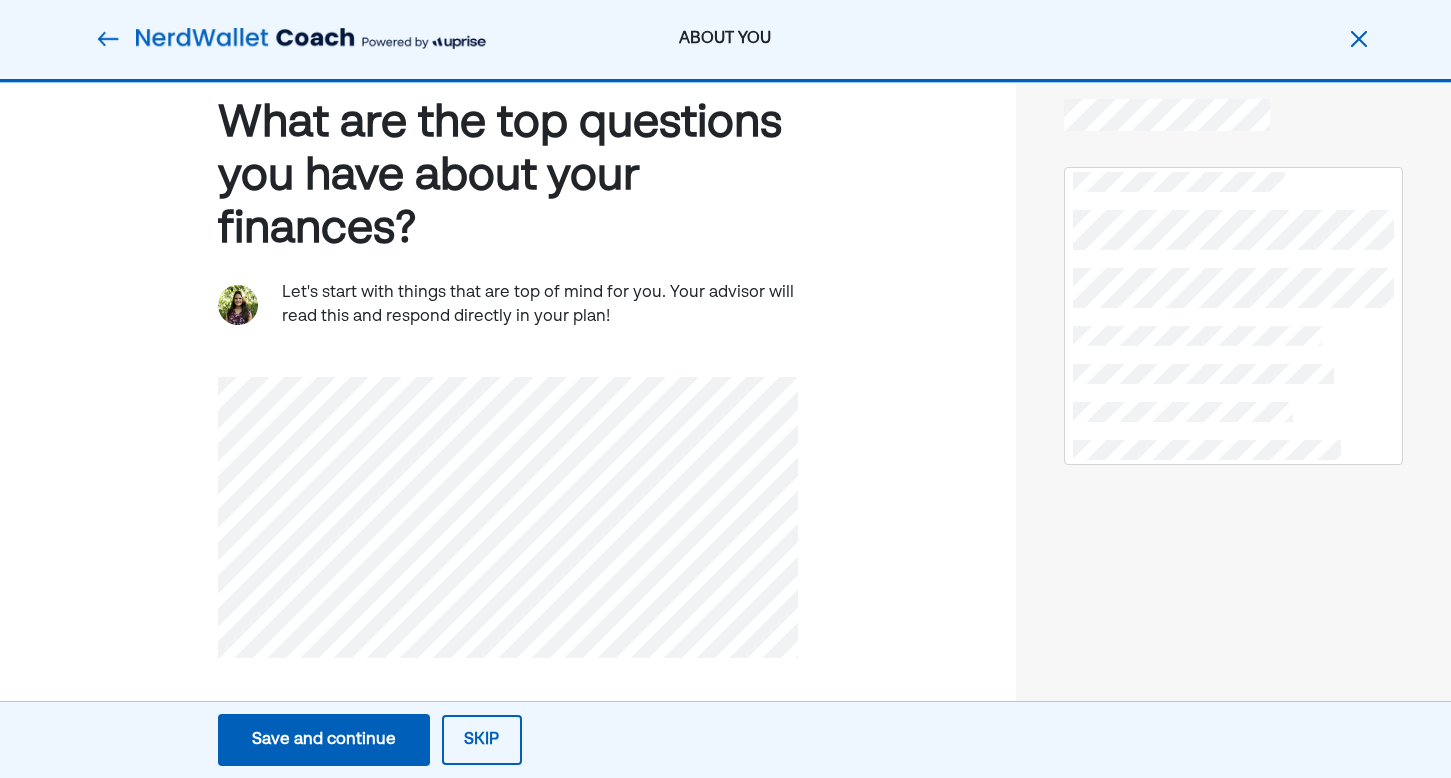 click on "What are the top questions you have about your finances? Let's start with things that are top of mind for you. Your advisor will read this and respond directly in your plan!" at bounding box center (508, 408) 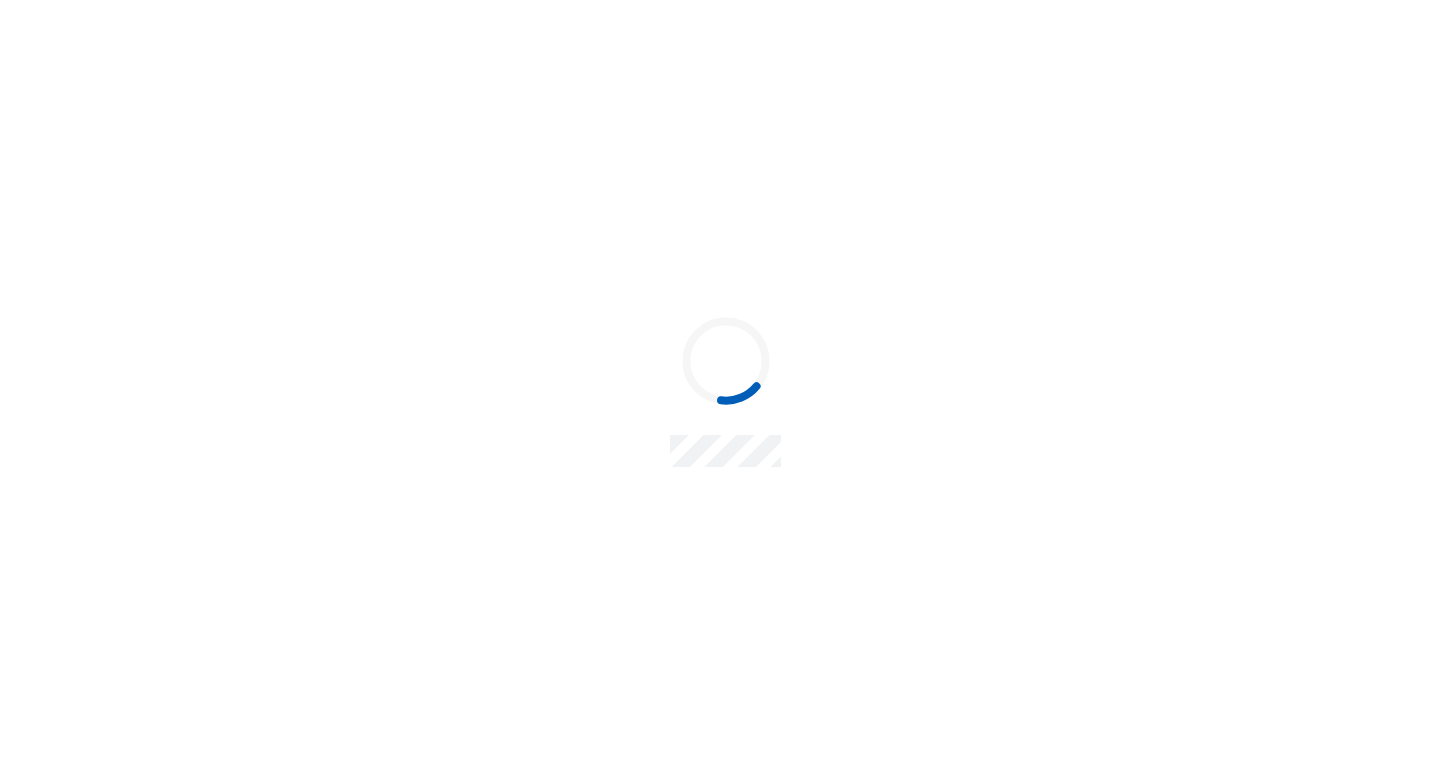scroll, scrollTop: 0, scrollLeft: 0, axis: both 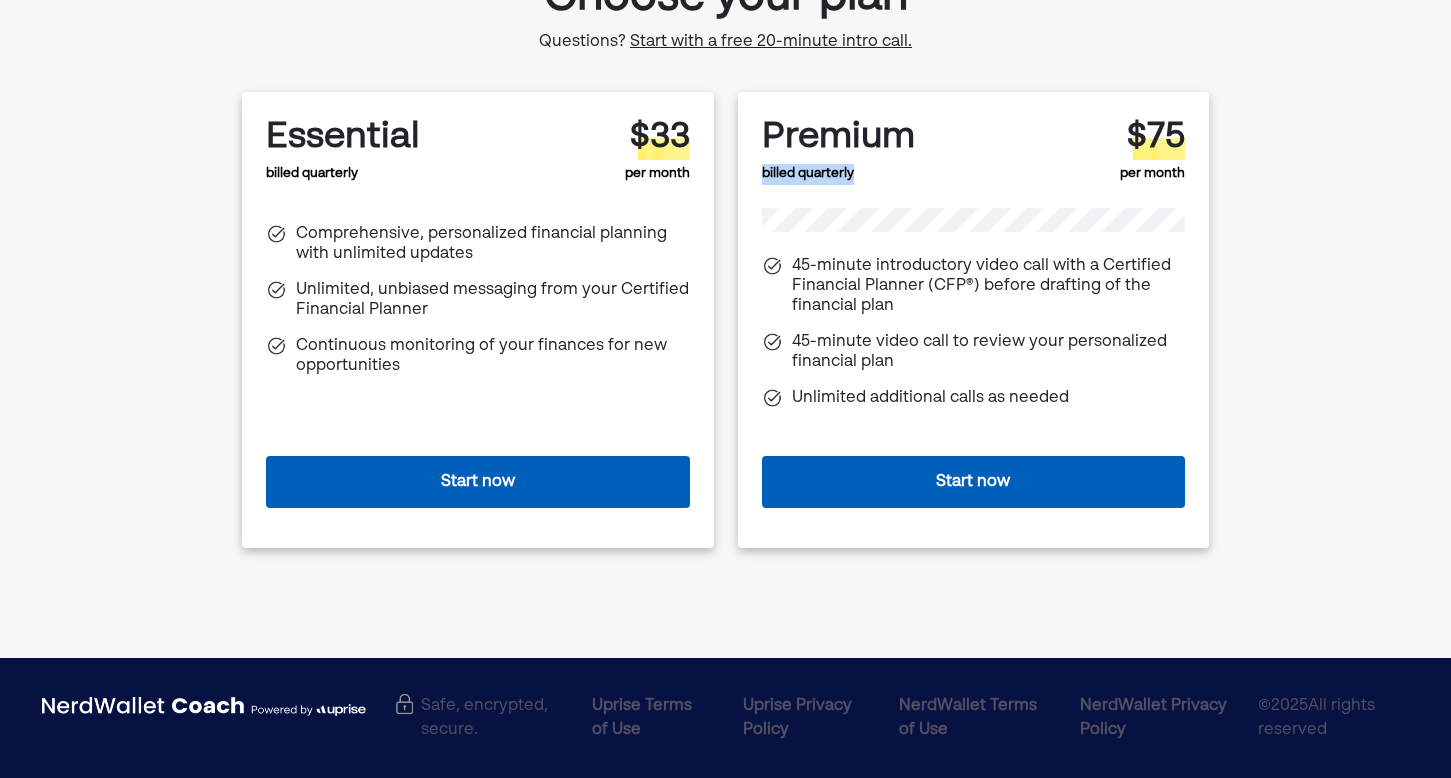drag, startPoint x: 894, startPoint y: 174, endPoint x: 744, endPoint y: 175, distance: 150.00333 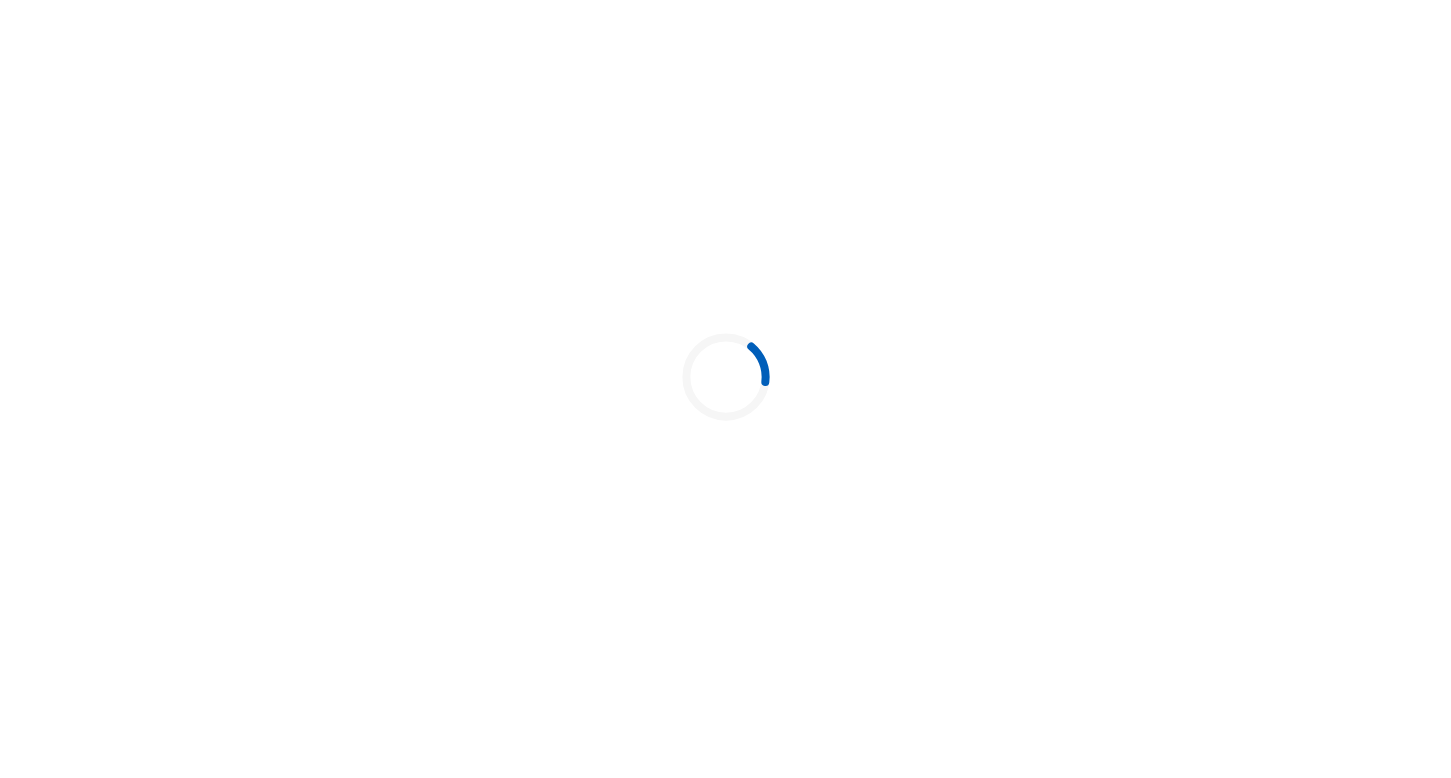 scroll, scrollTop: 0, scrollLeft: 0, axis: both 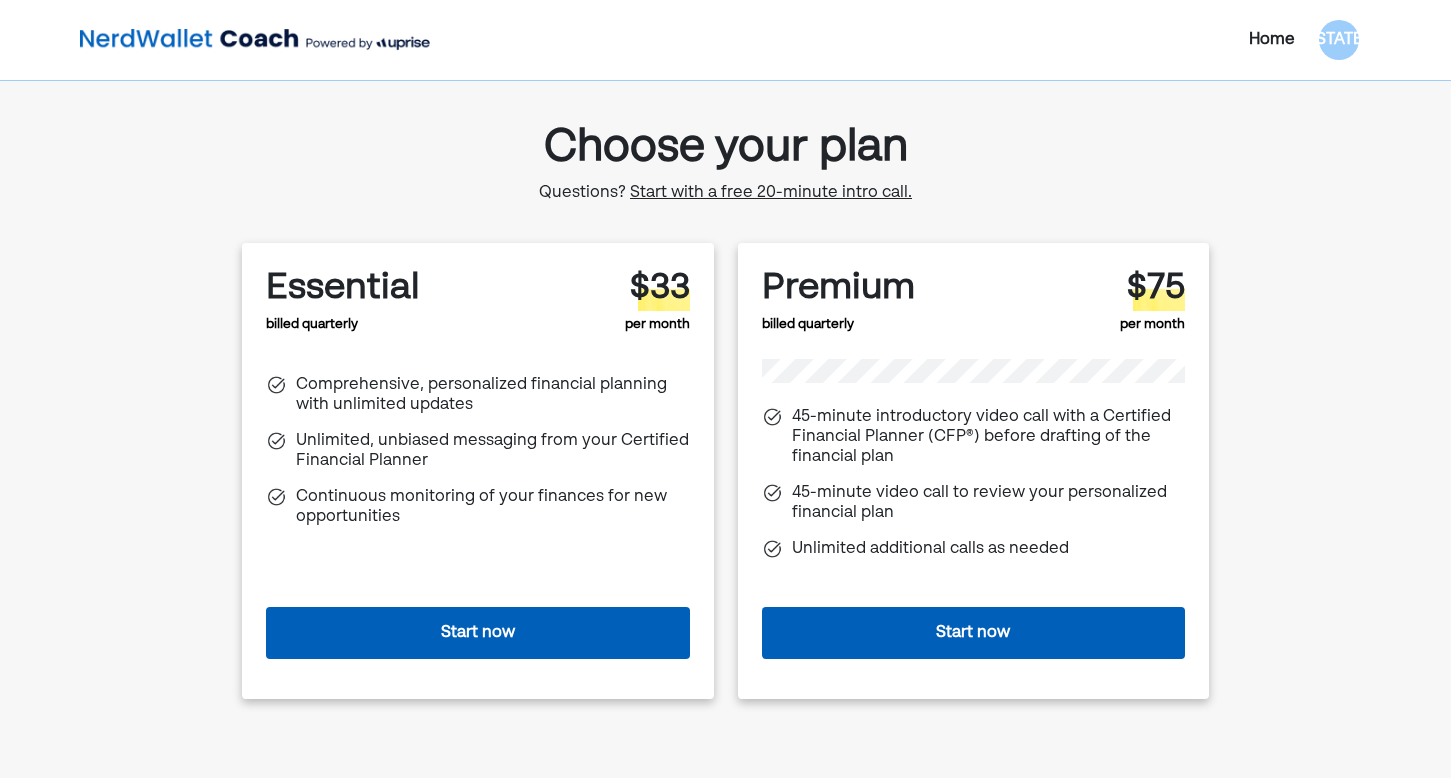 click on "Start now" at bounding box center (478, 633) 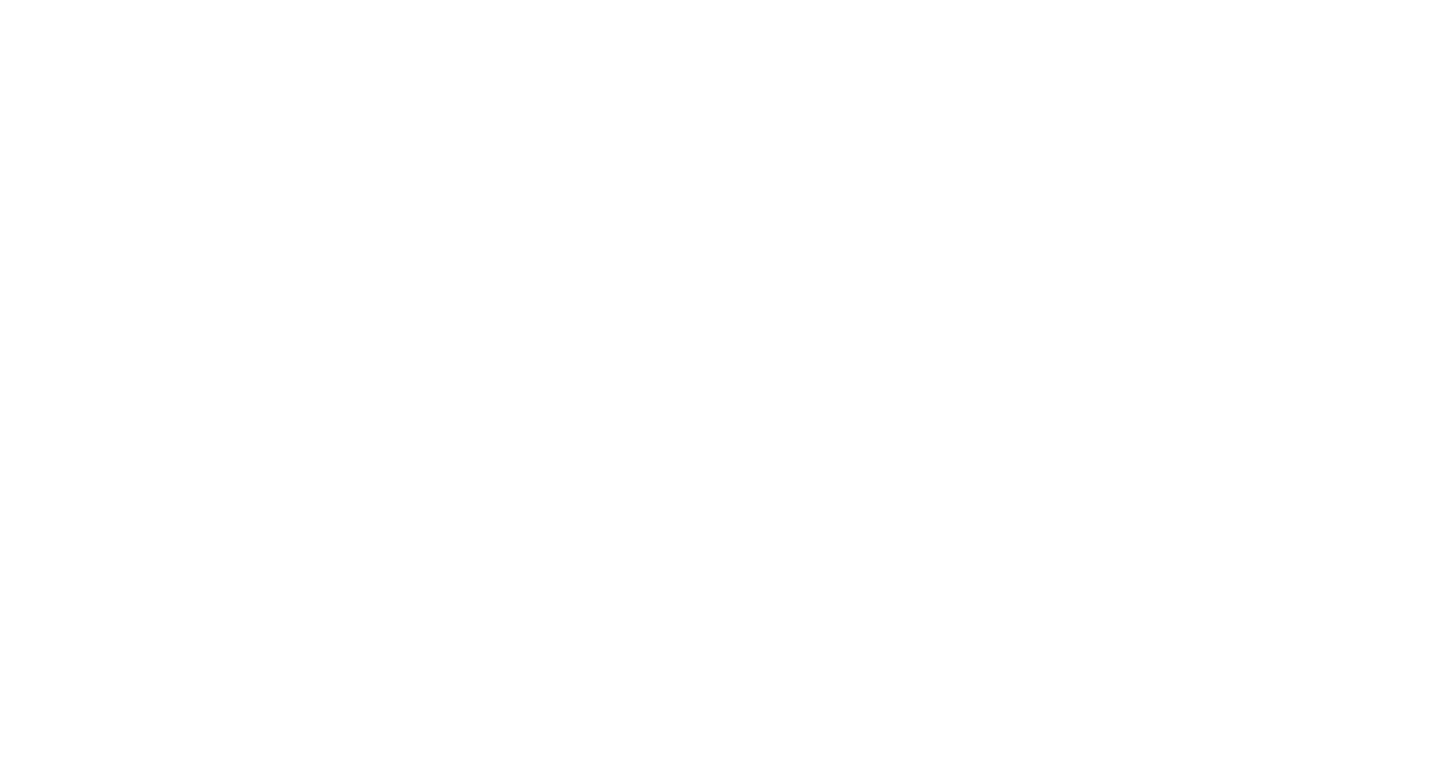 scroll, scrollTop: 0, scrollLeft: 0, axis: both 